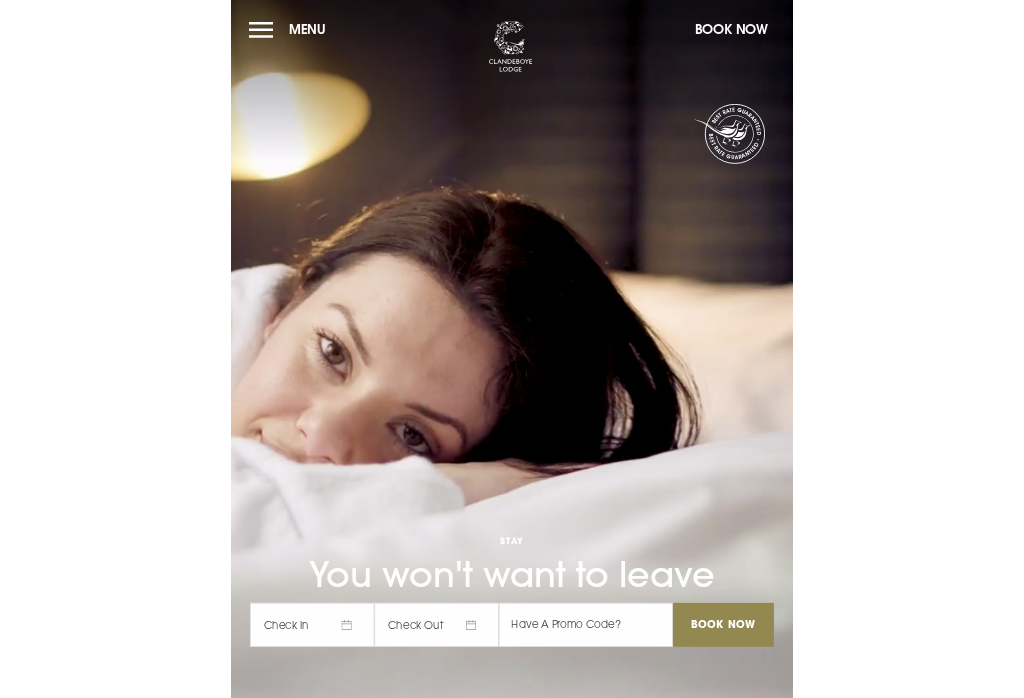 scroll, scrollTop: 0, scrollLeft: 0, axis: both 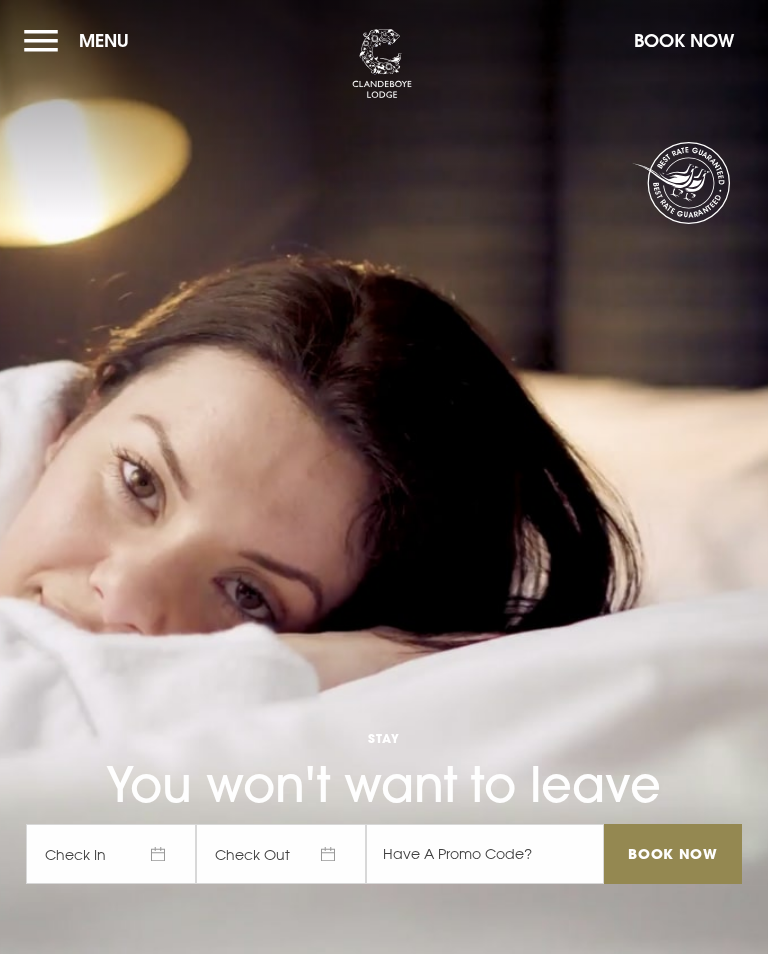 click on "Check In" at bounding box center [111, 854] 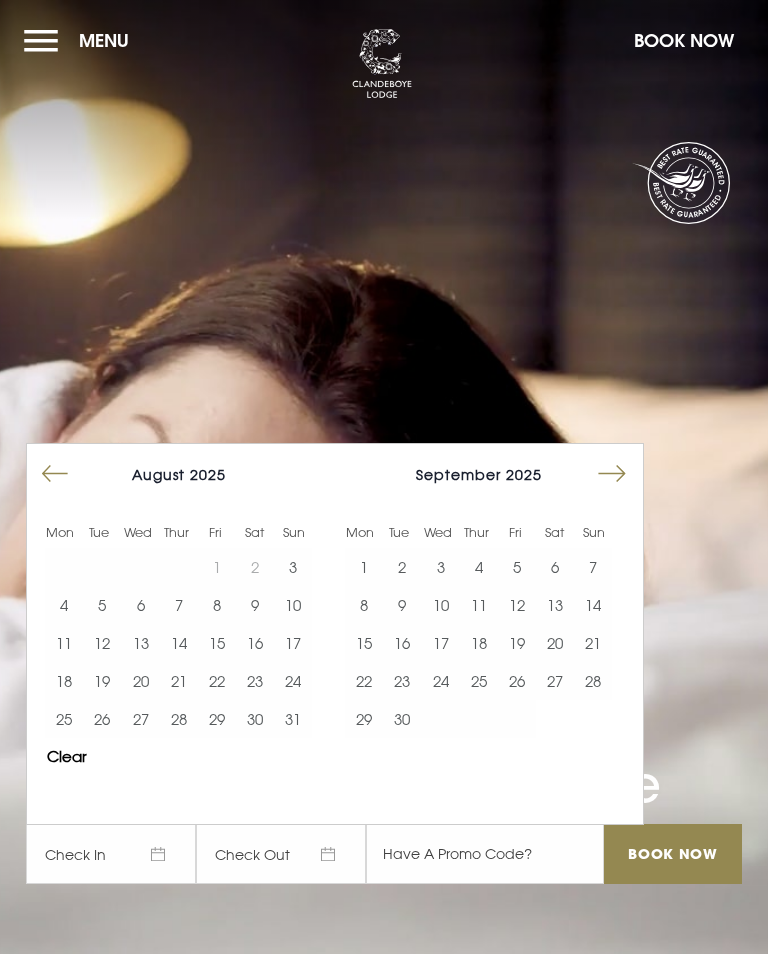 click on "9" at bounding box center (255, 605) 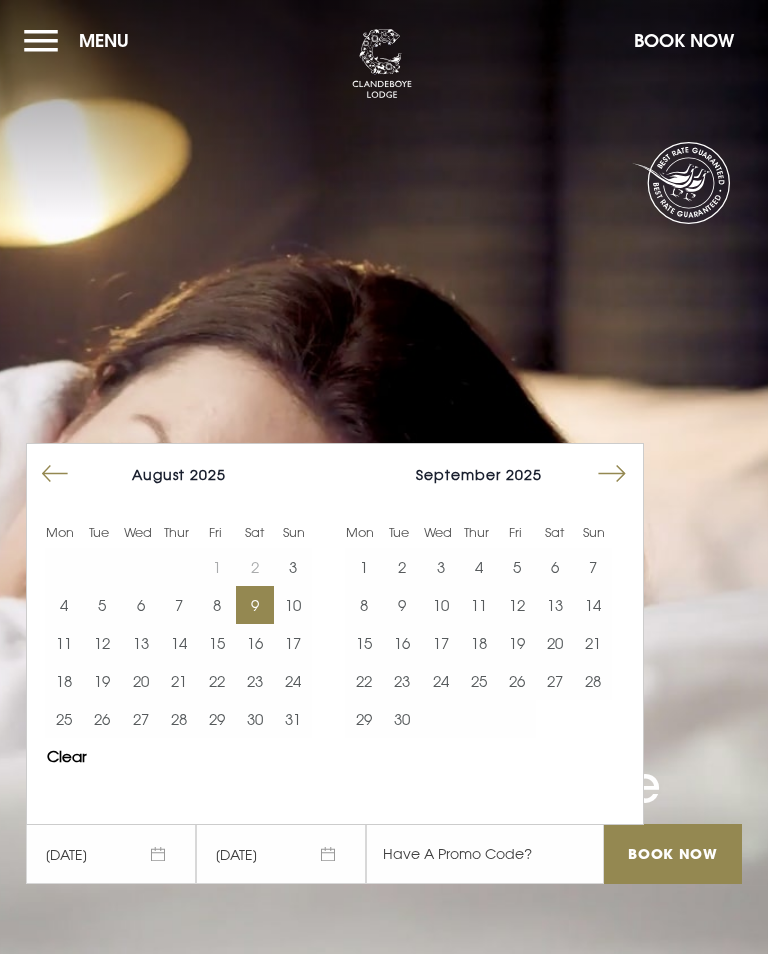 click on "Book Now" at bounding box center [673, 854] 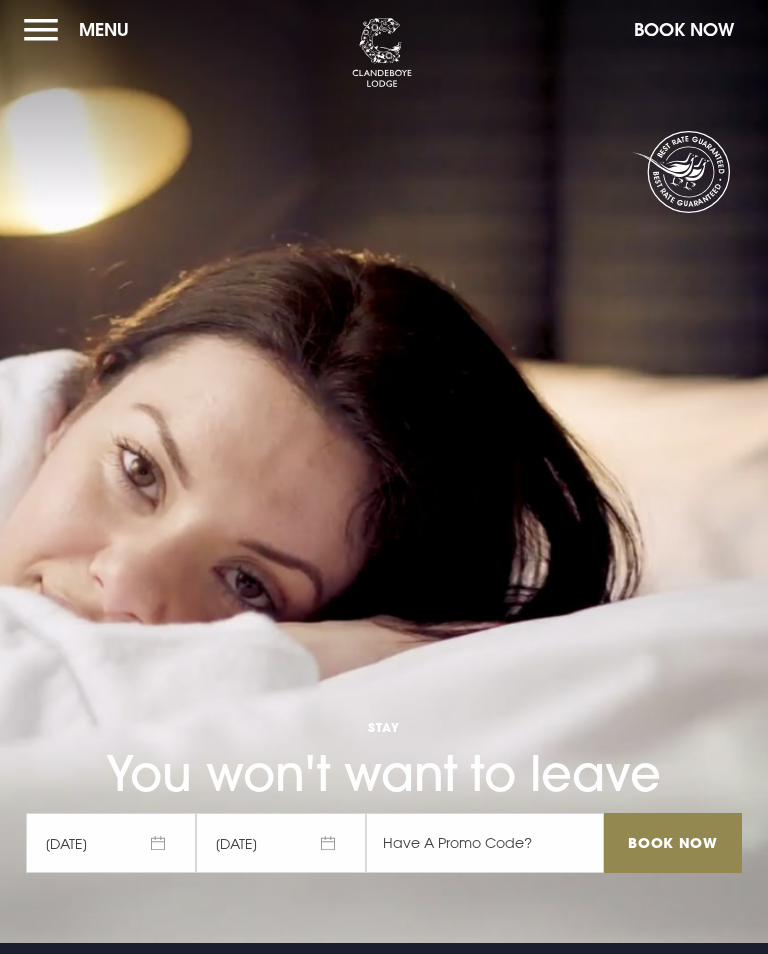 scroll, scrollTop: 5, scrollLeft: 0, axis: vertical 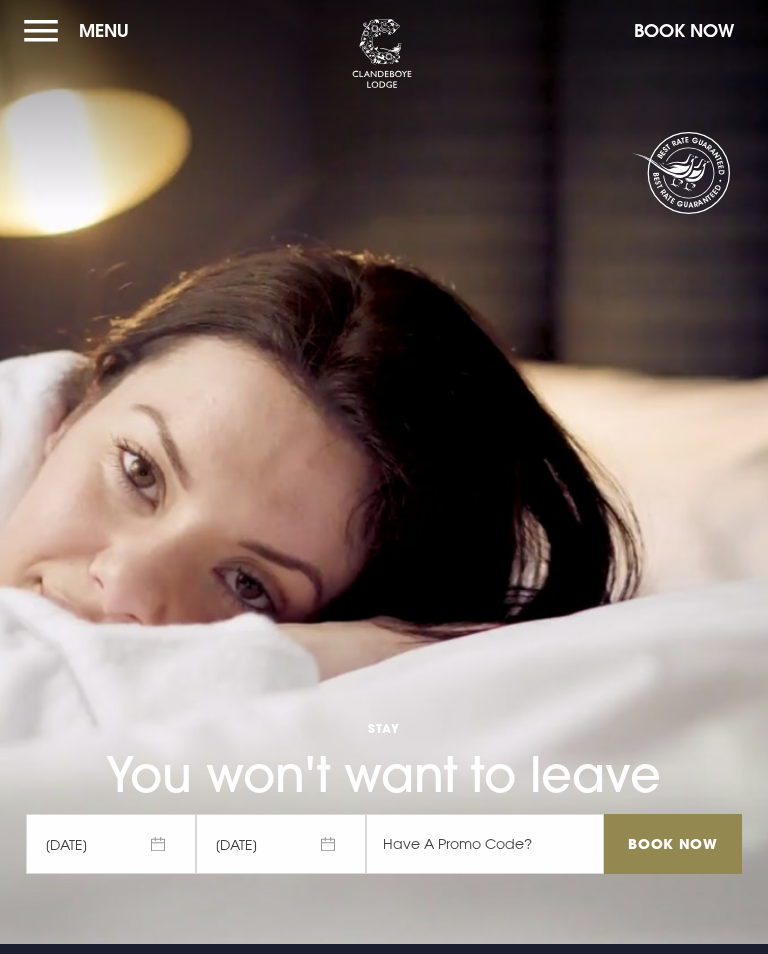click on "09/08/2025" at bounding box center (111, 844) 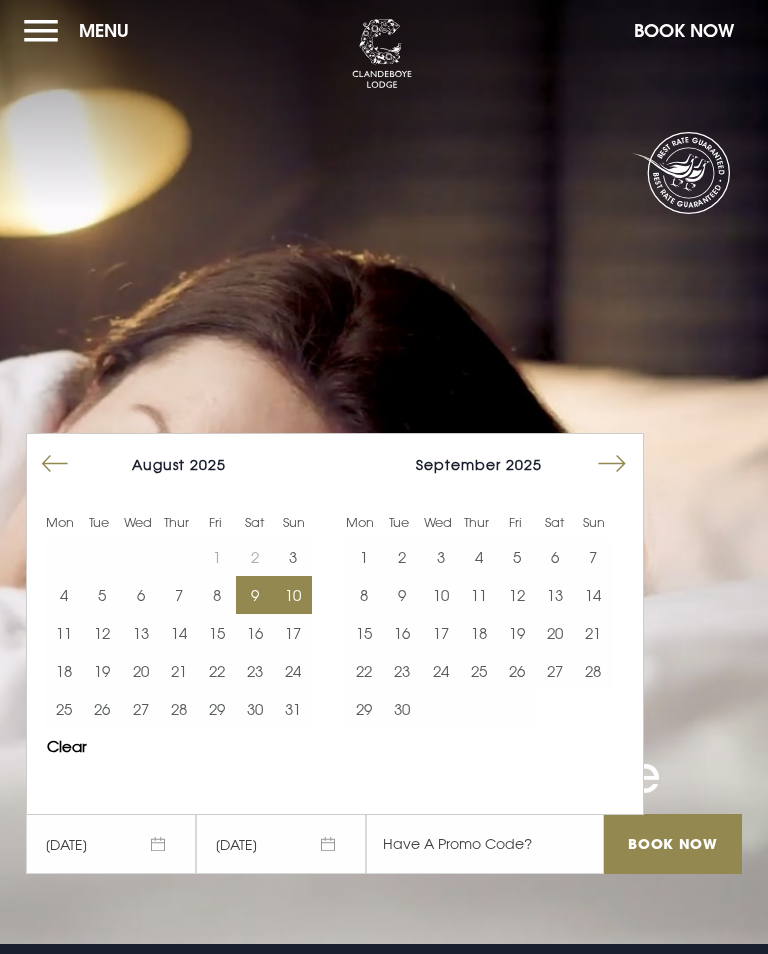 click on "7" at bounding box center (179, 595) 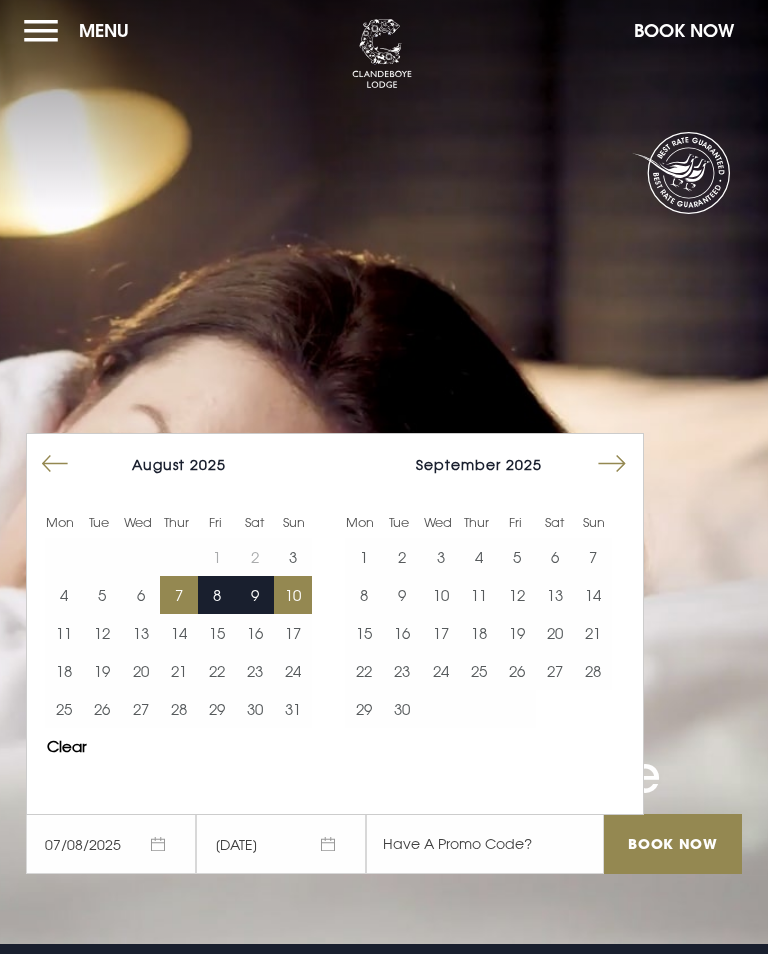 click on "8" at bounding box center [217, 595] 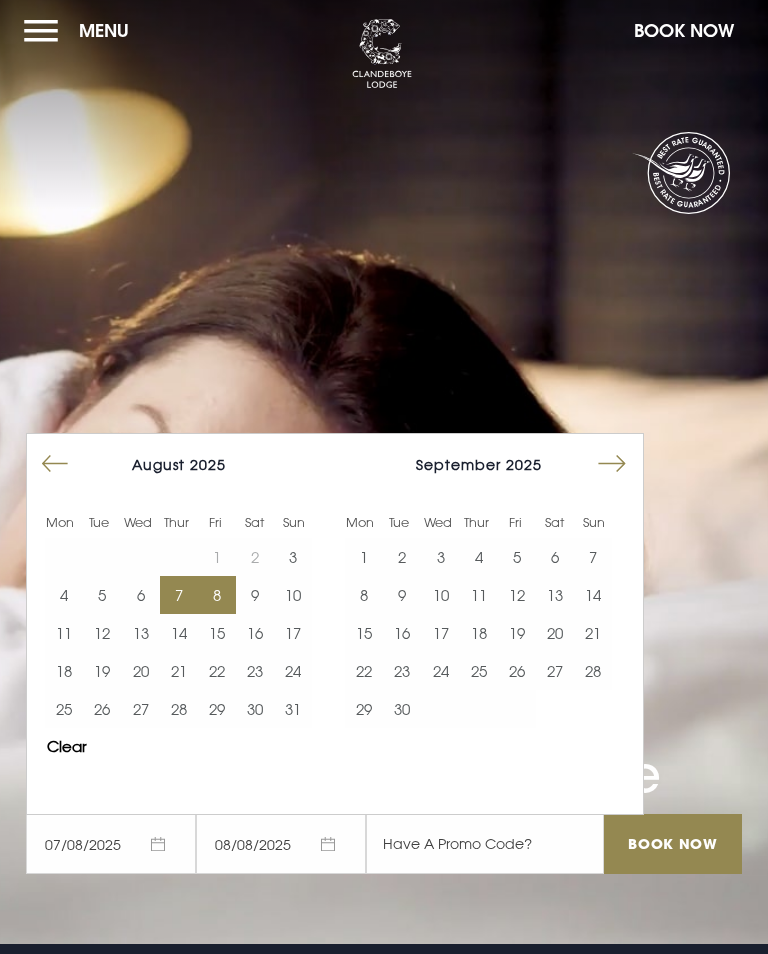 click on "Book Now" at bounding box center [673, 844] 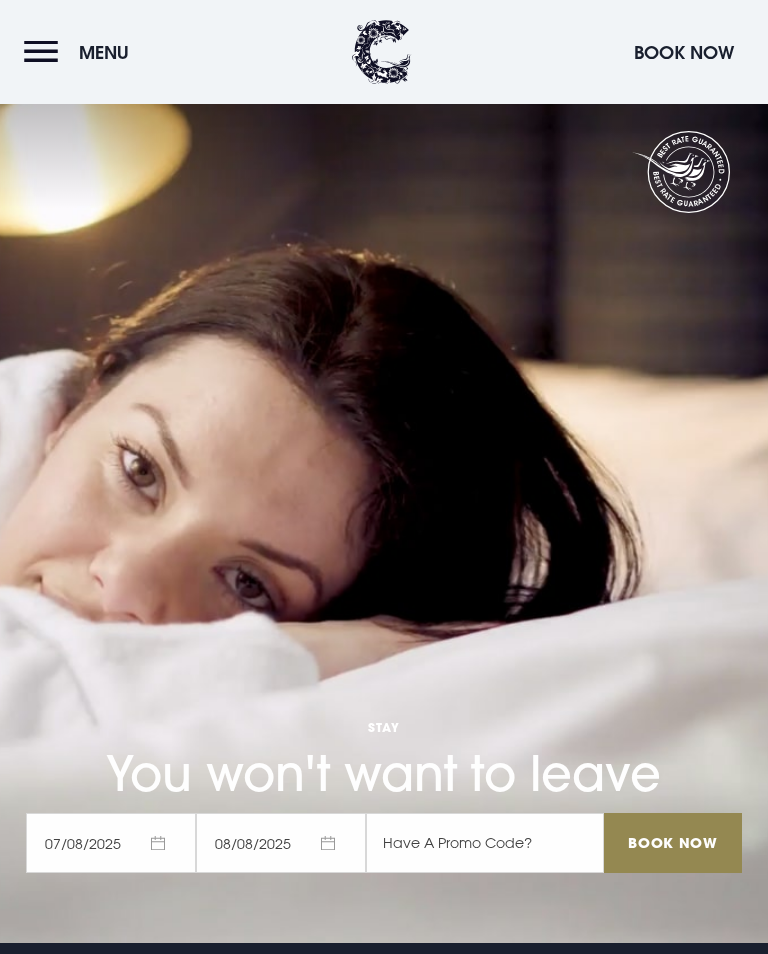 scroll, scrollTop: 3812, scrollLeft: 0, axis: vertical 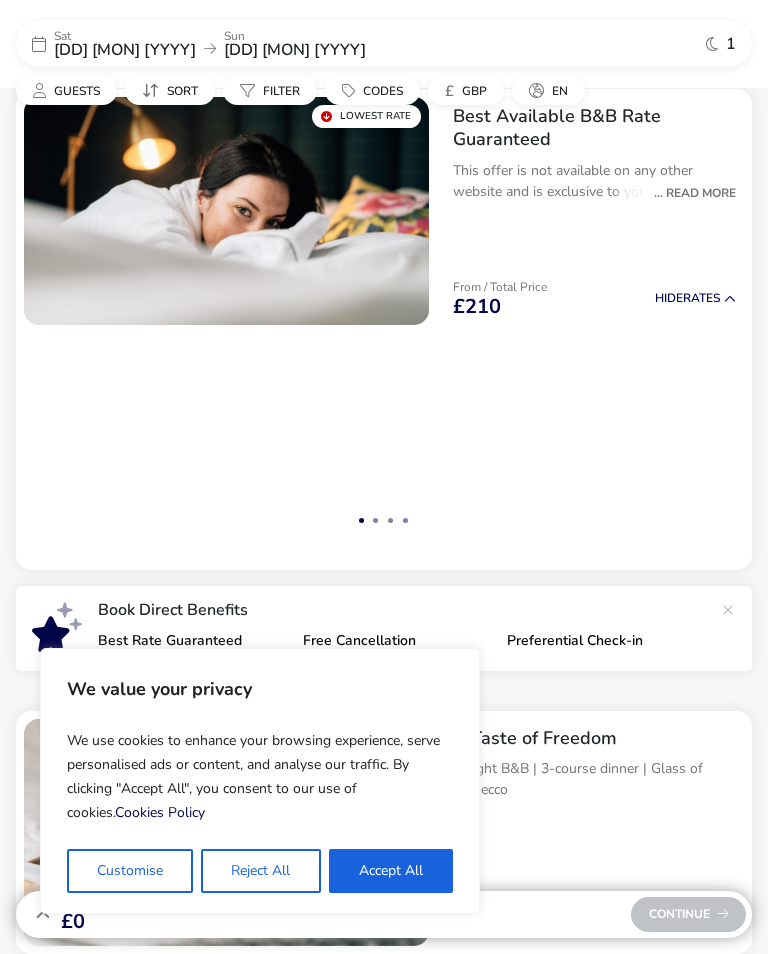 click on "Reject All" at bounding box center (260, 871) 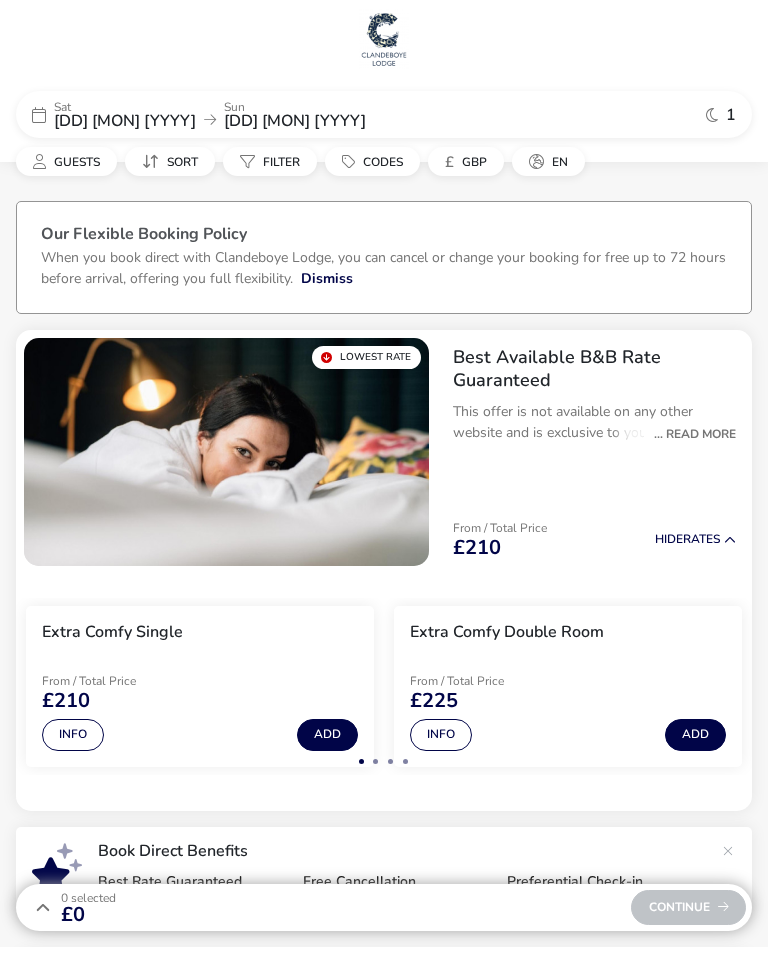 scroll, scrollTop: 14, scrollLeft: 0, axis: vertical 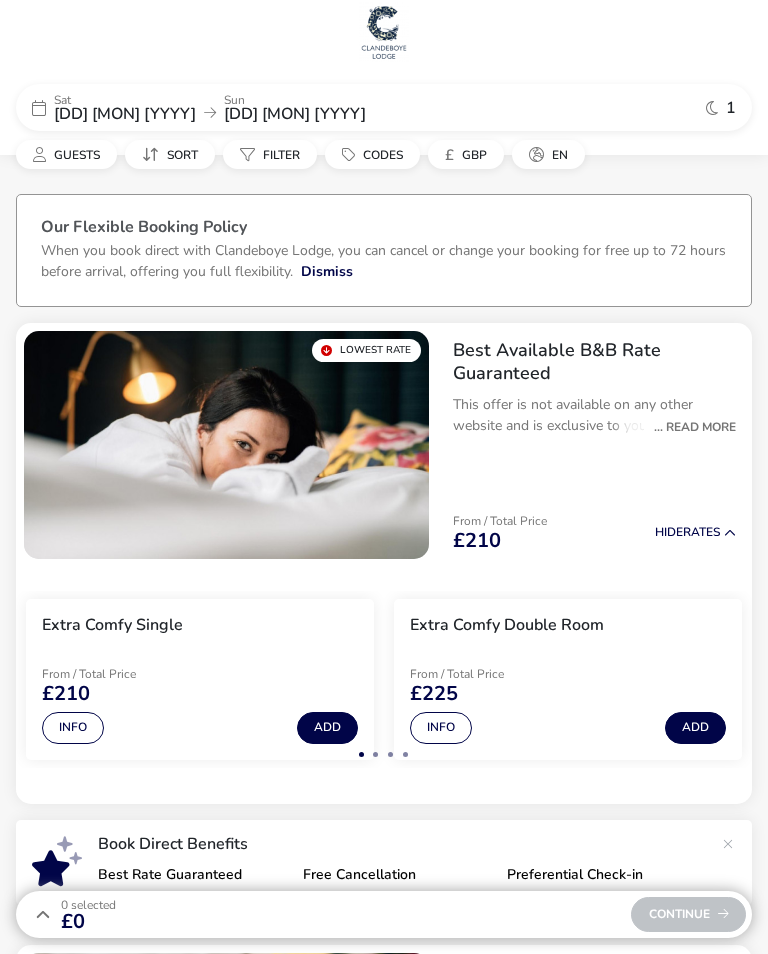 click on "... Read More" at bounding box center (690, 427) 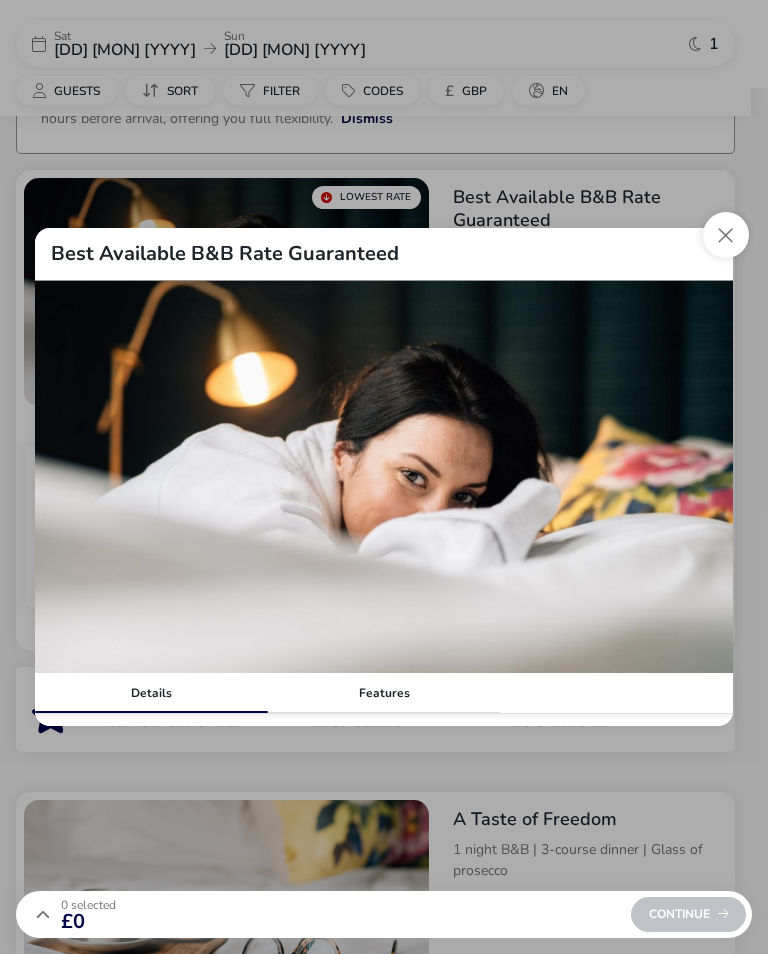 scroll, scrollTop: 52, scrollLeft: 0, axis: vertical 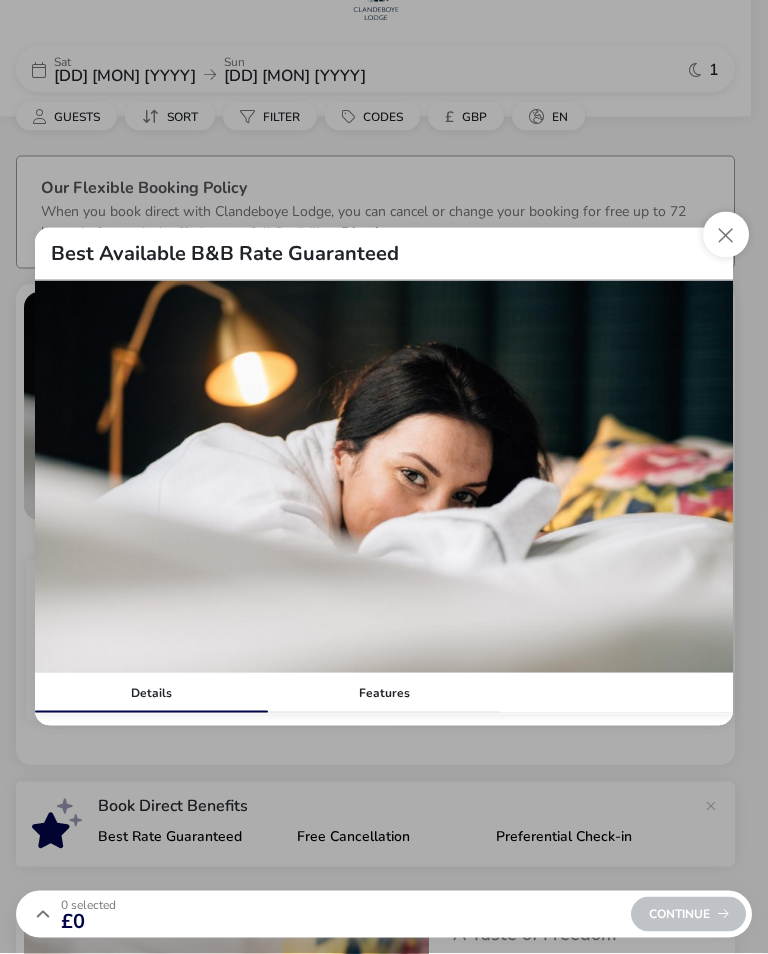 click at bounding box center [384, 477] 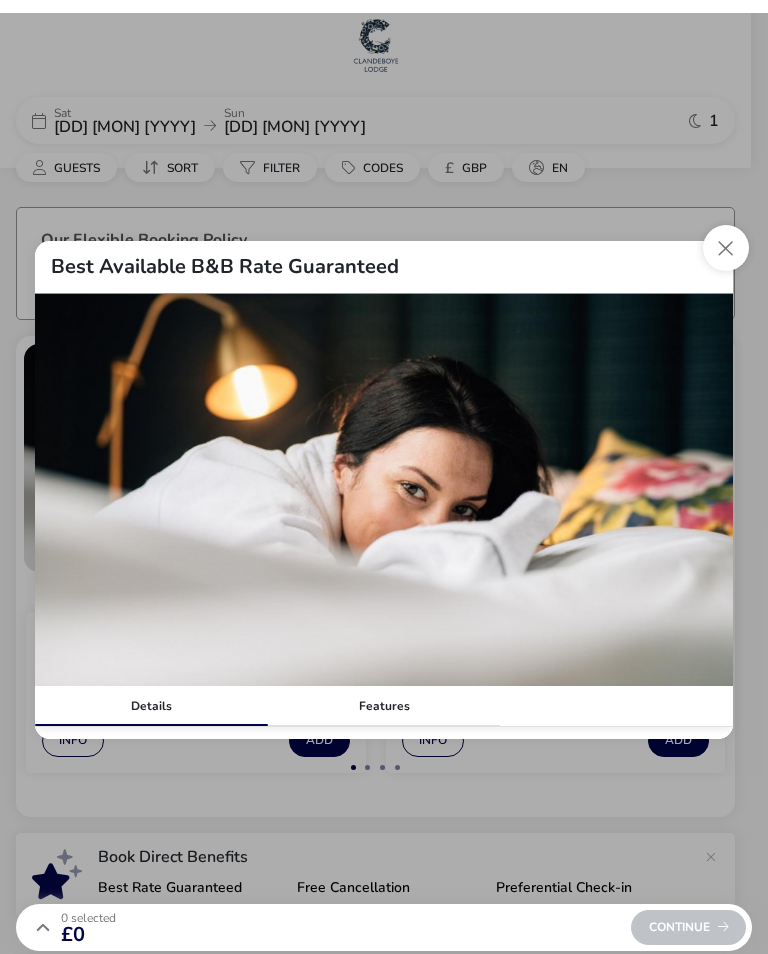 scroll, scrollTop: 0, scrollLeft: 0, axis: both 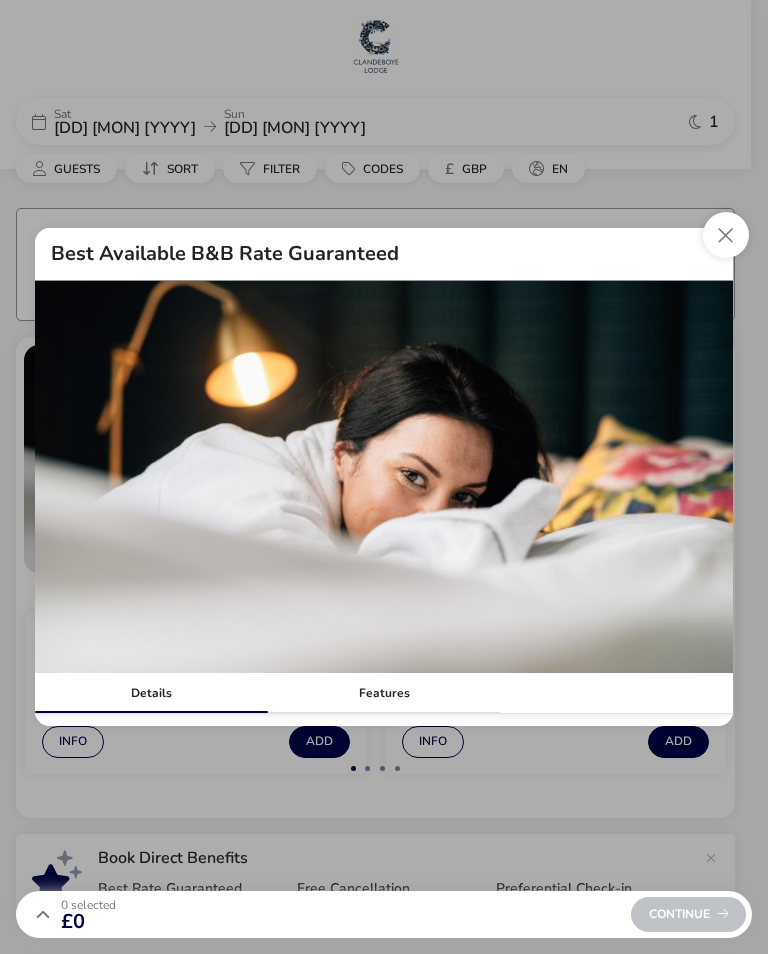 click on "Features" at bounding box center (384, 693) 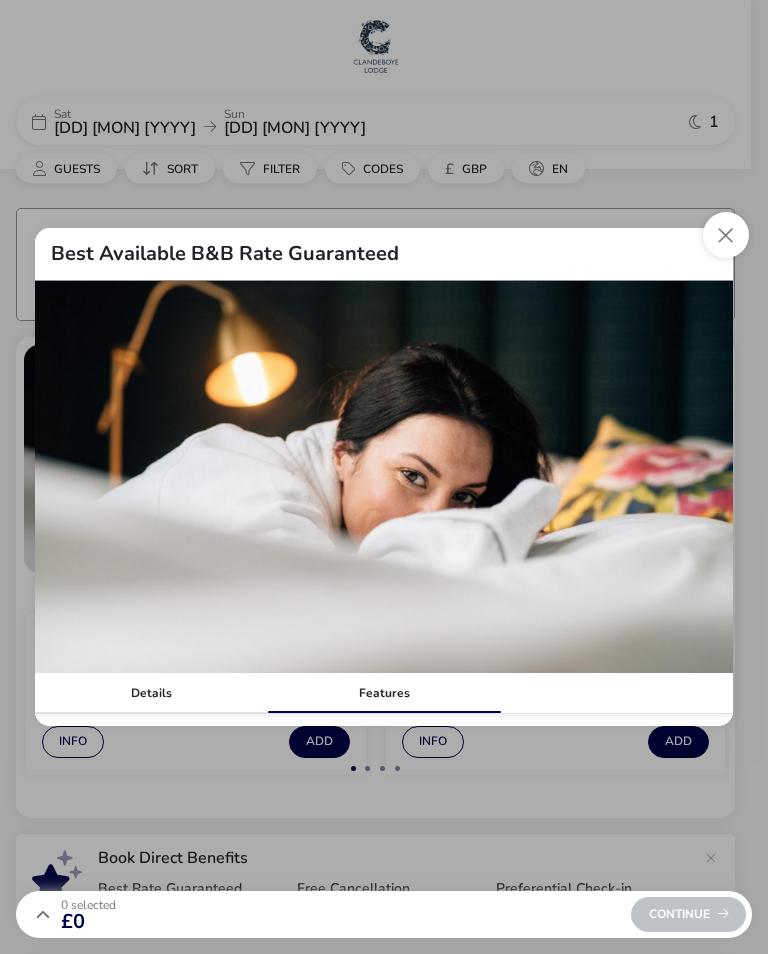 click on "Features" at bounding box center [384, 693] 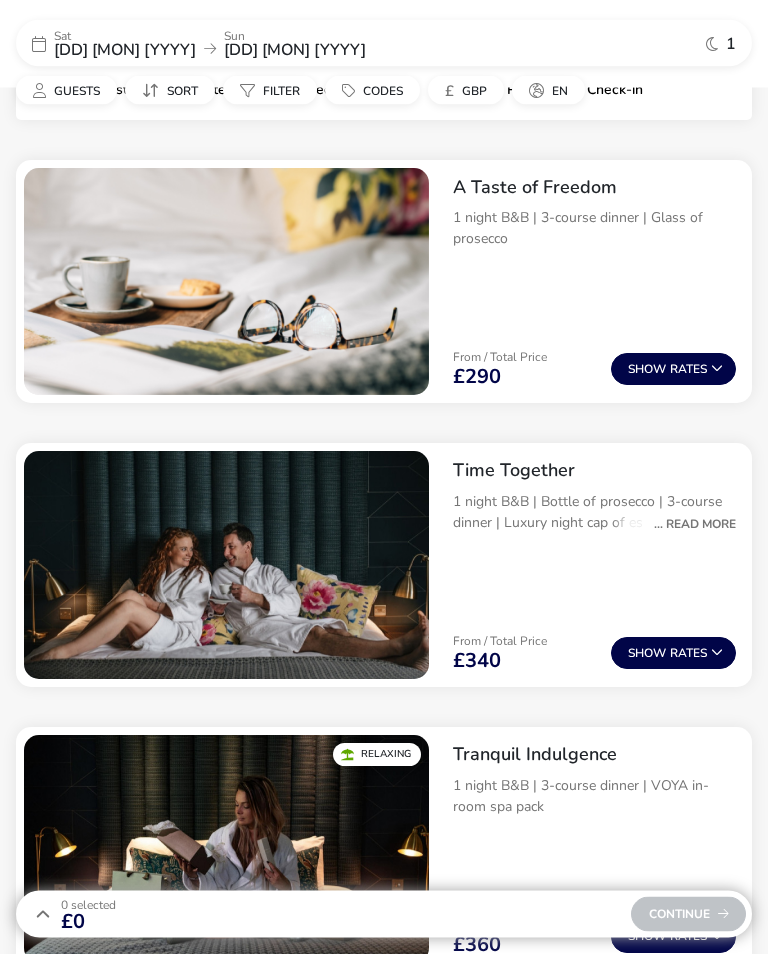 scroll, scrollTop: 685, scrollLeft: 0, axis: vertical 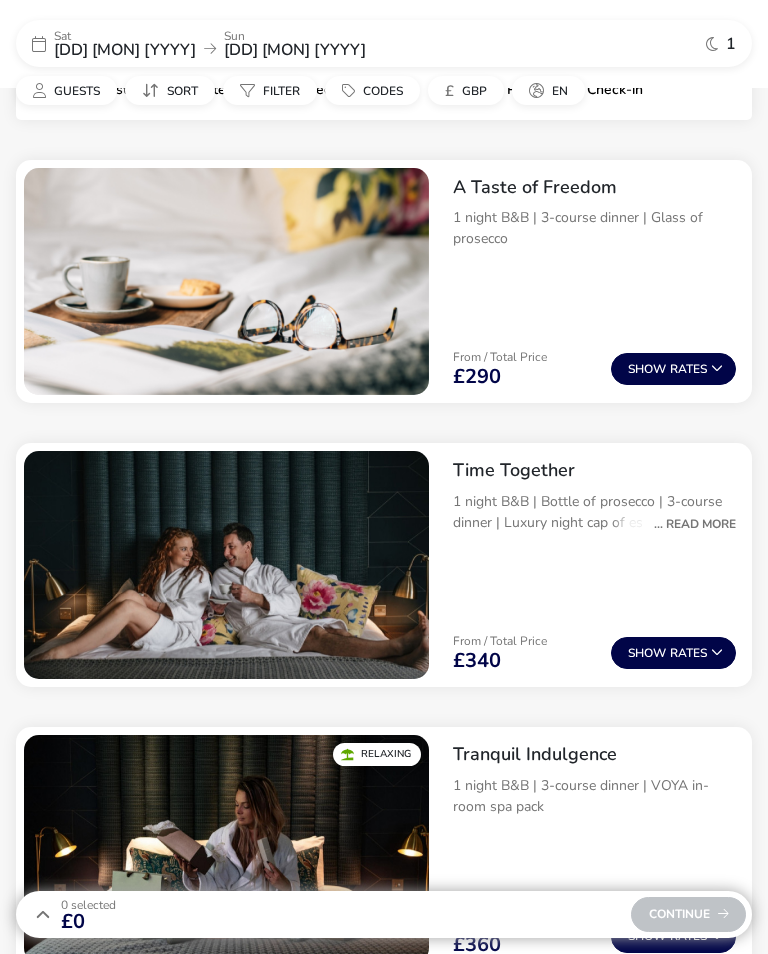 click on "Show" at bounding box center (649, 369) 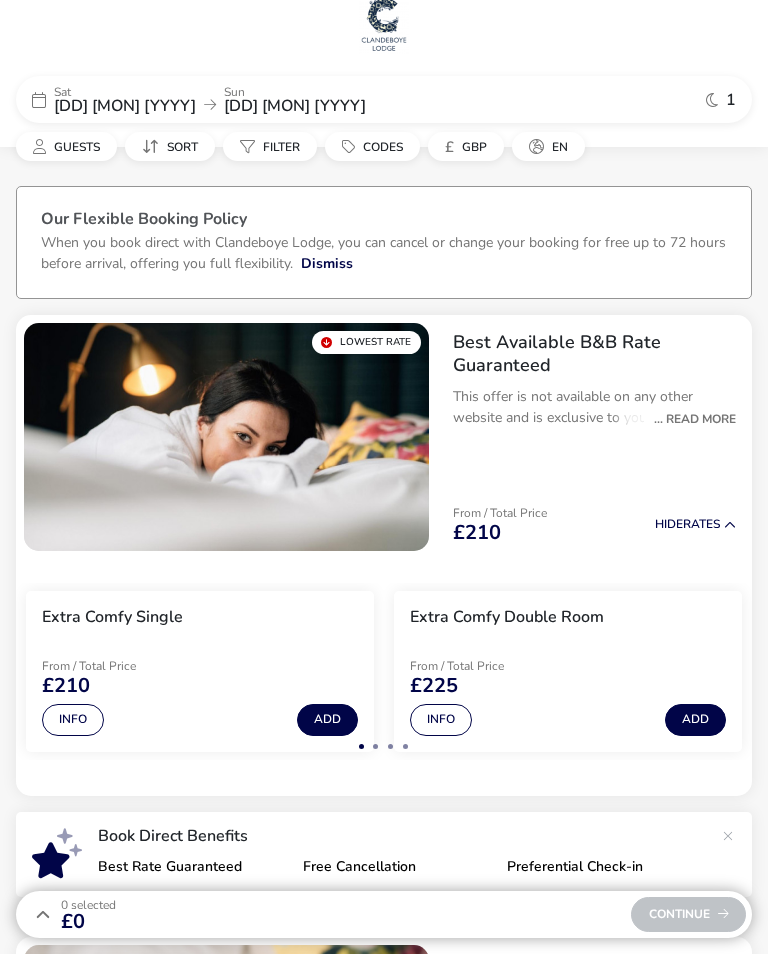 scroll, scrollTop: 23, scrollLeft: 0, axis: vertical 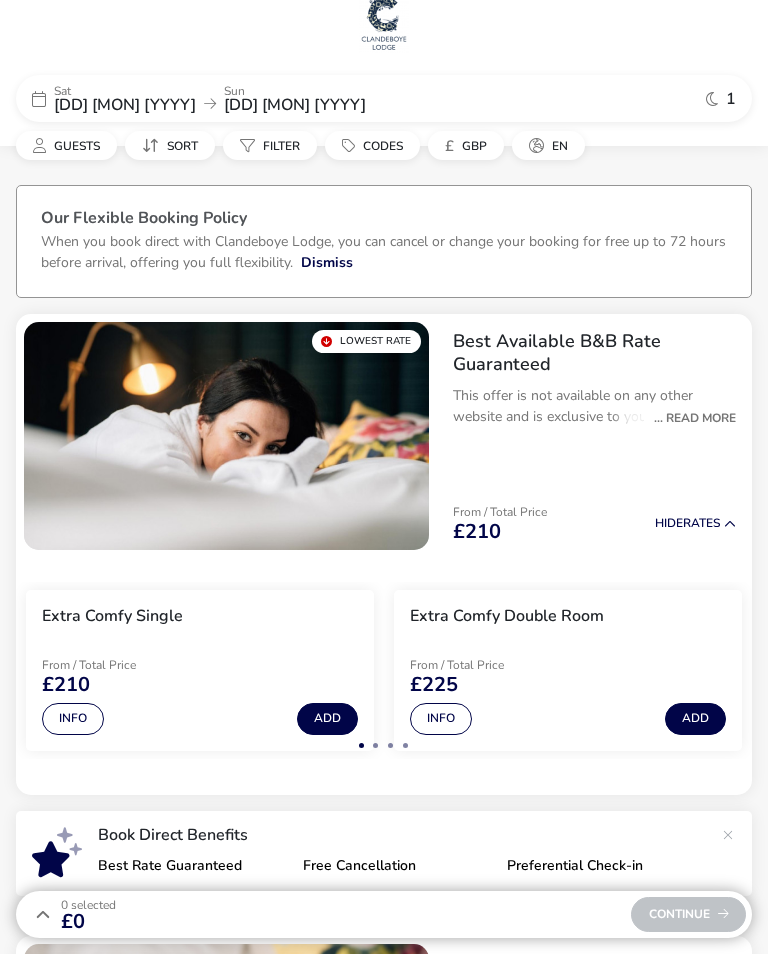 click on "£210" at bounding box center (477, 532) 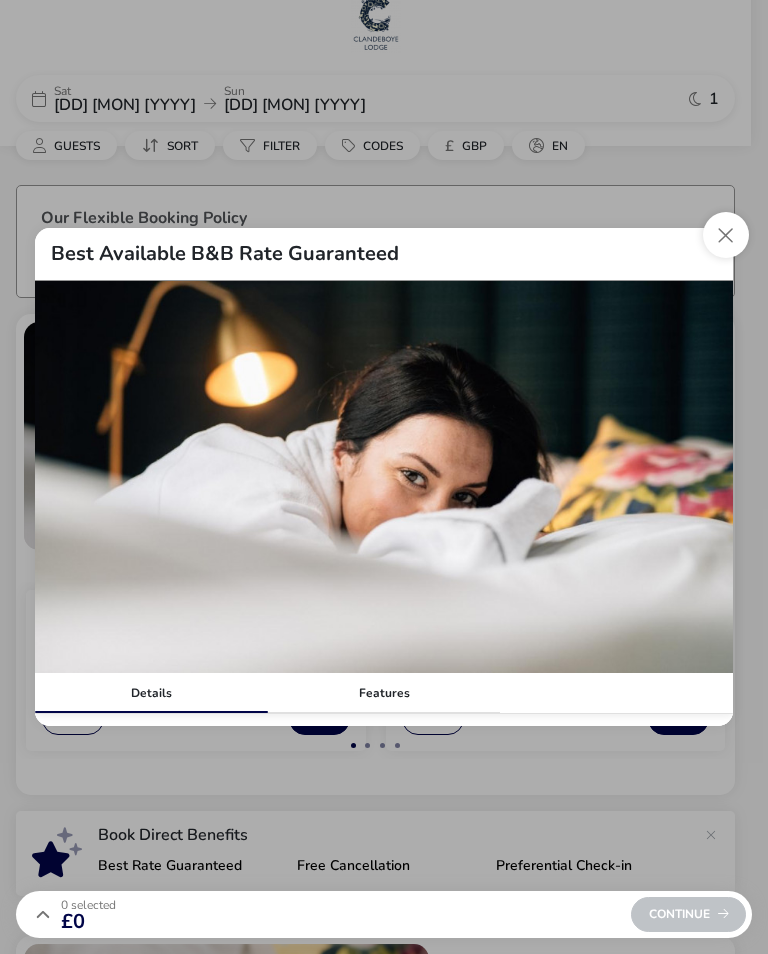 click at bounding box center (384, 477) 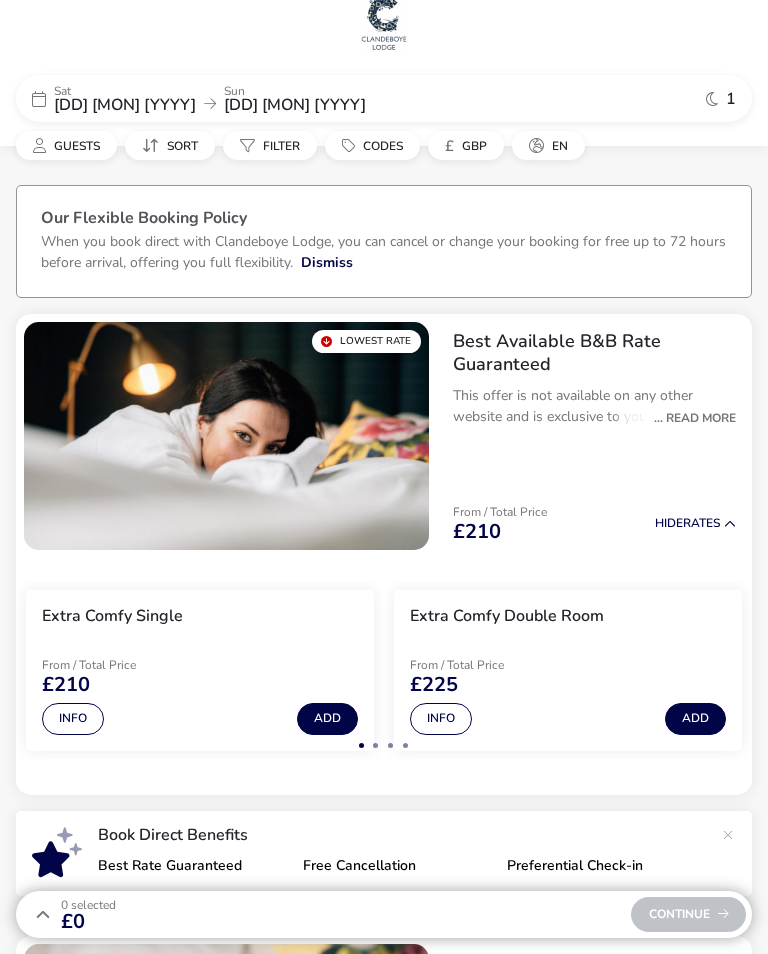 scroll, scrollTop: 0, scrollLeft: 0, axis: both 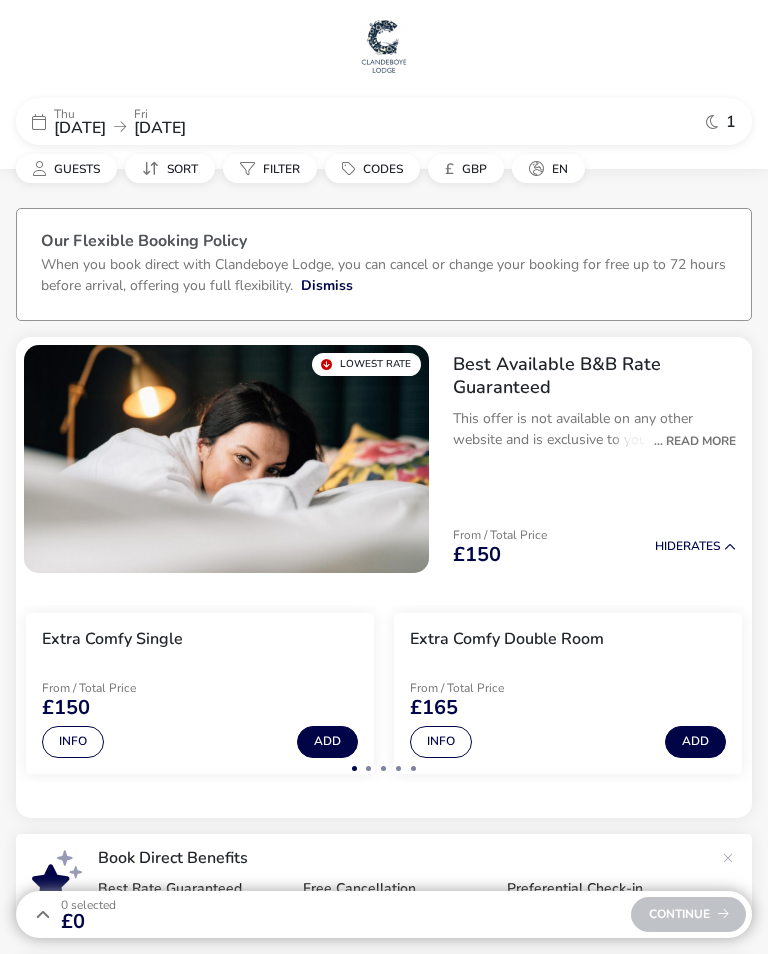 click on "Guests" at bounding box center (77, 169) 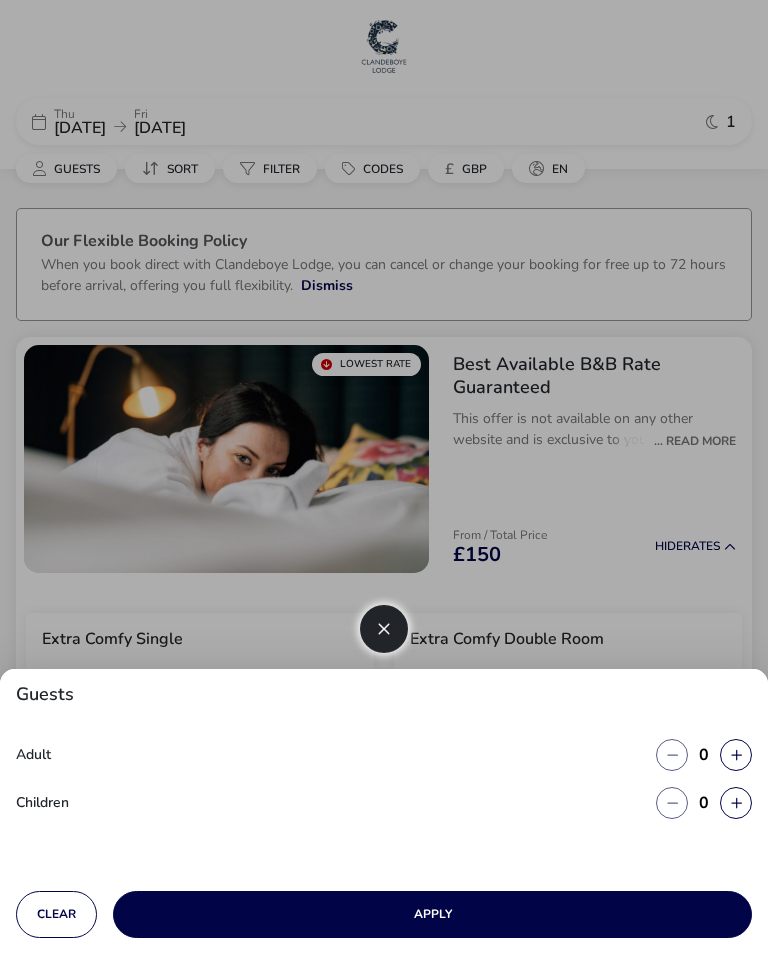 click at bounding box center (736, 755) 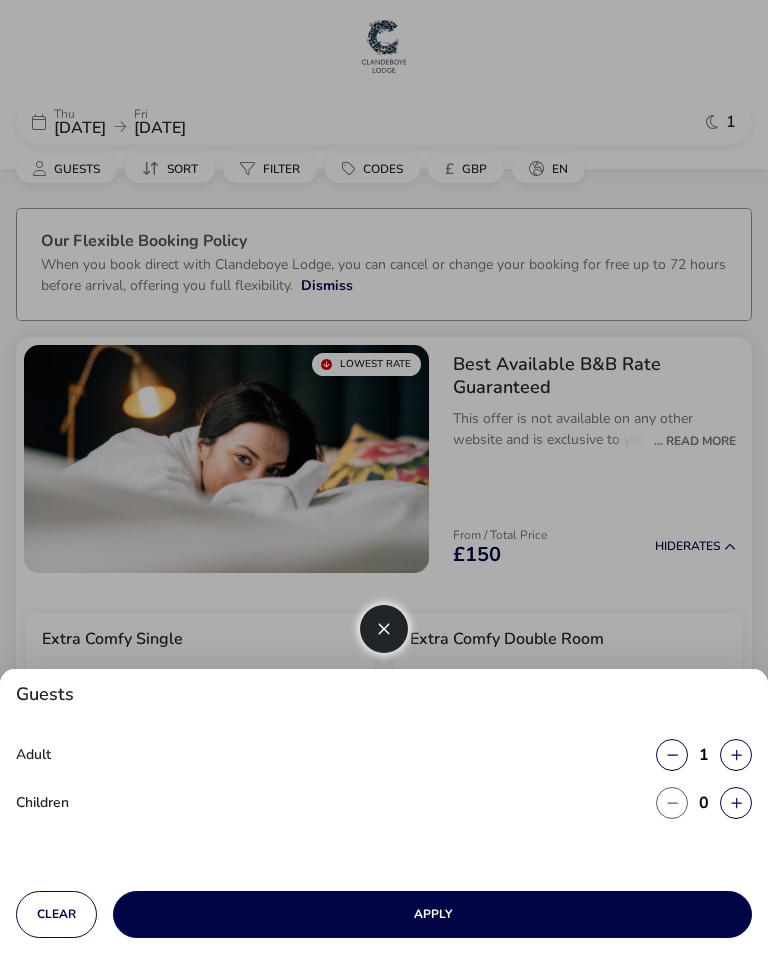 click at bounding box center [736, 755] 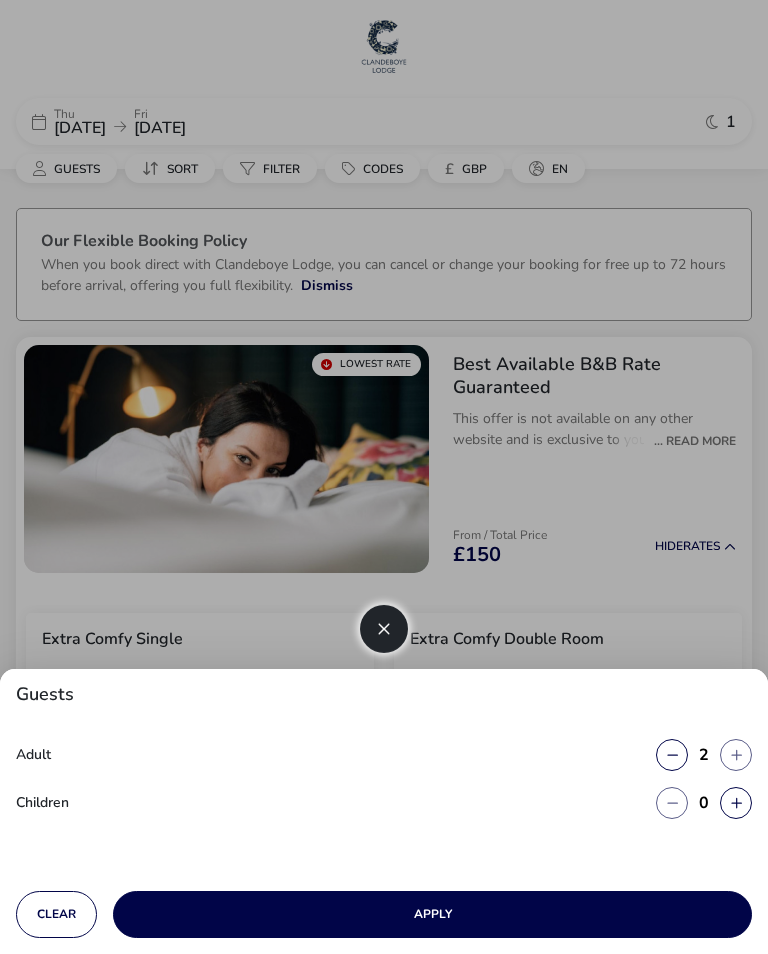 click on "Apply" at bounding box center (432, 914) 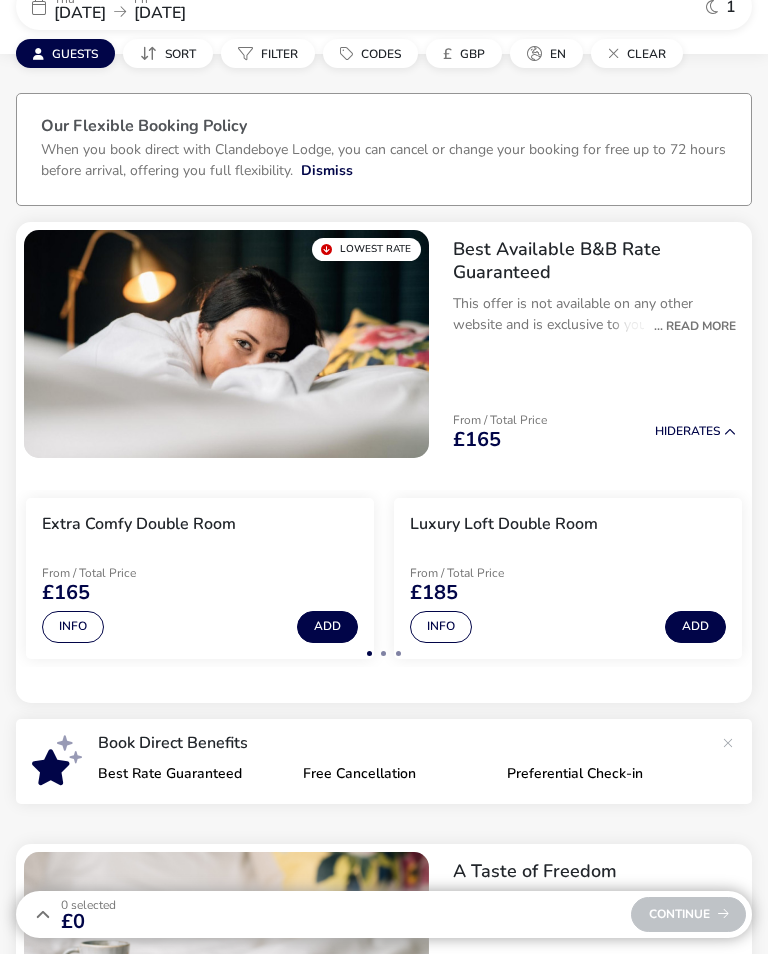 scroll, scrollTop: 0, scrollLeft: 0, axis: both 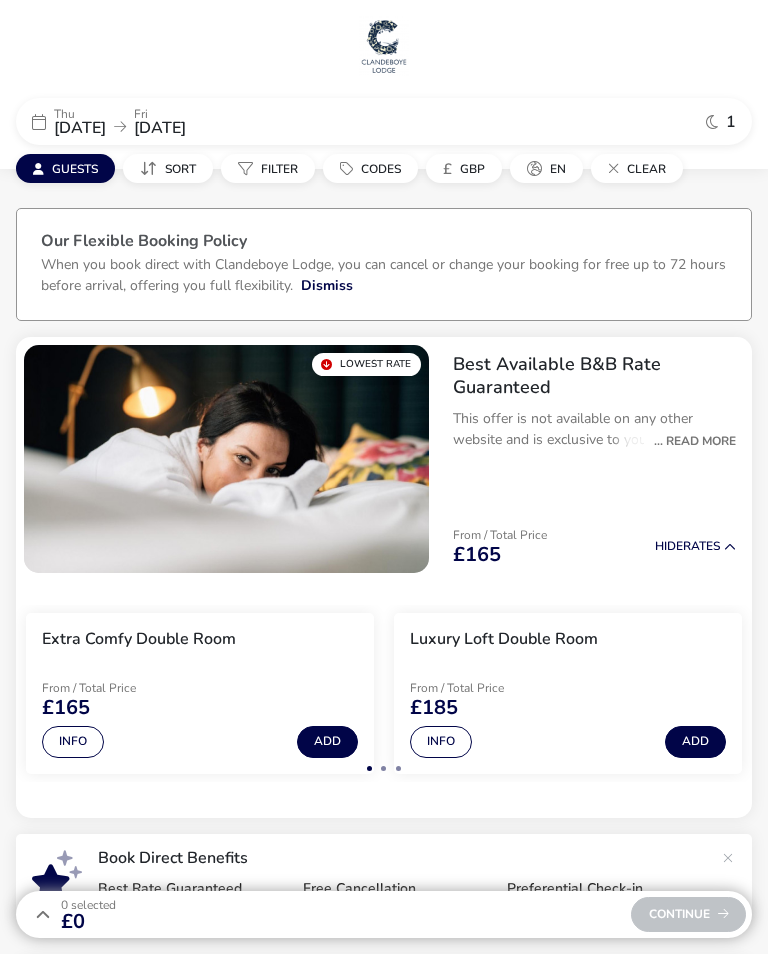click at bounding box center [730, 547] 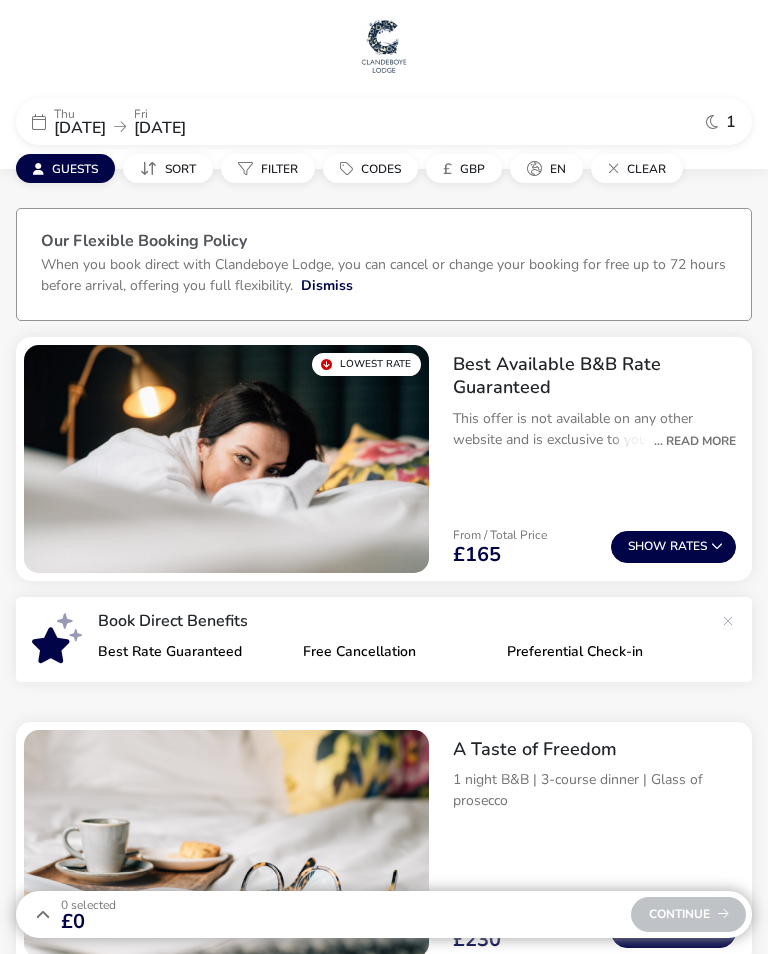 click on "... Read More" at bounding box center [690, 441] 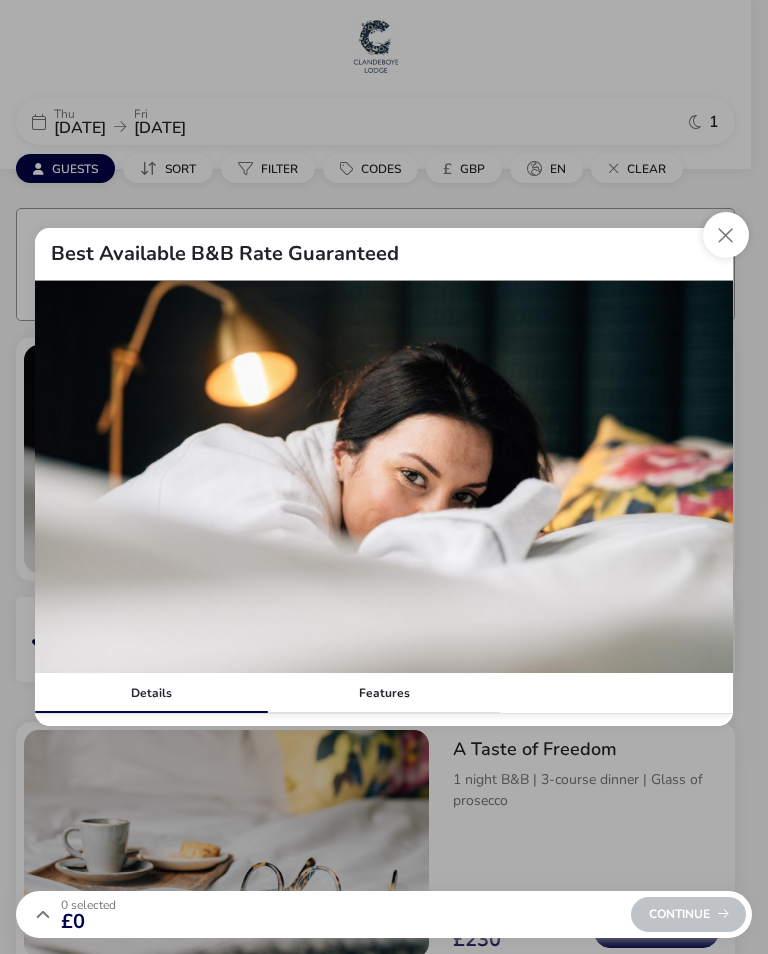 click at bounding box center (384, 477) 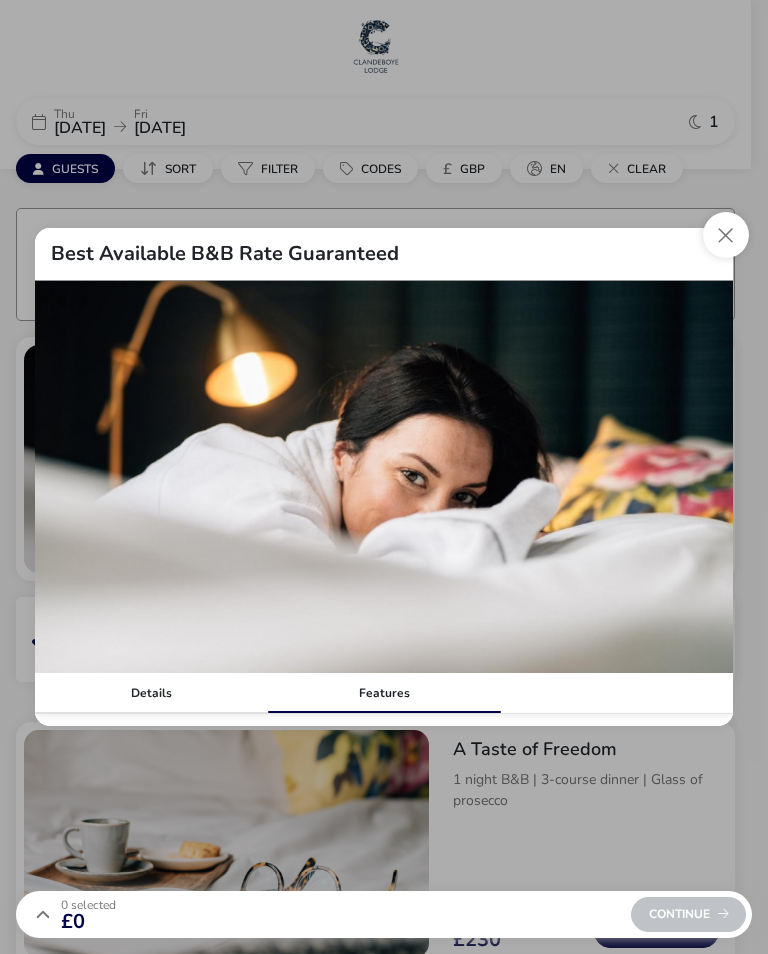 click at bounding box center [726, 235] 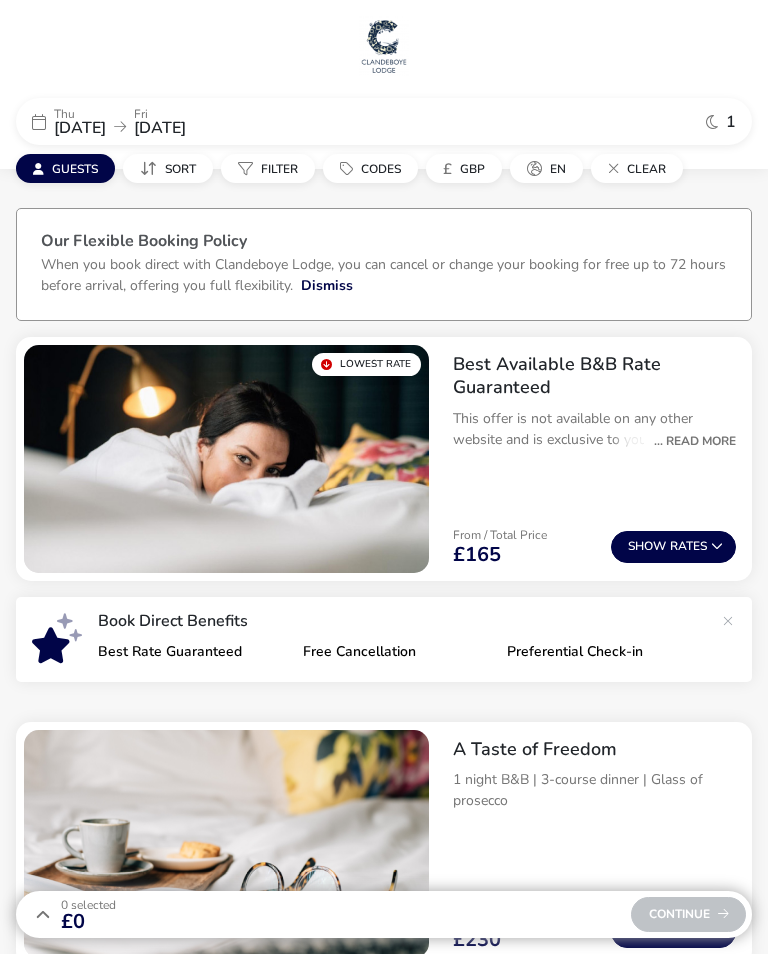click on "This offer is not available on any other website and is exclusive to you! Enjoy an overnight stay in one of our stylish rooms with a freshly cooked breakfast the next day." at bounding box center [594, 429] 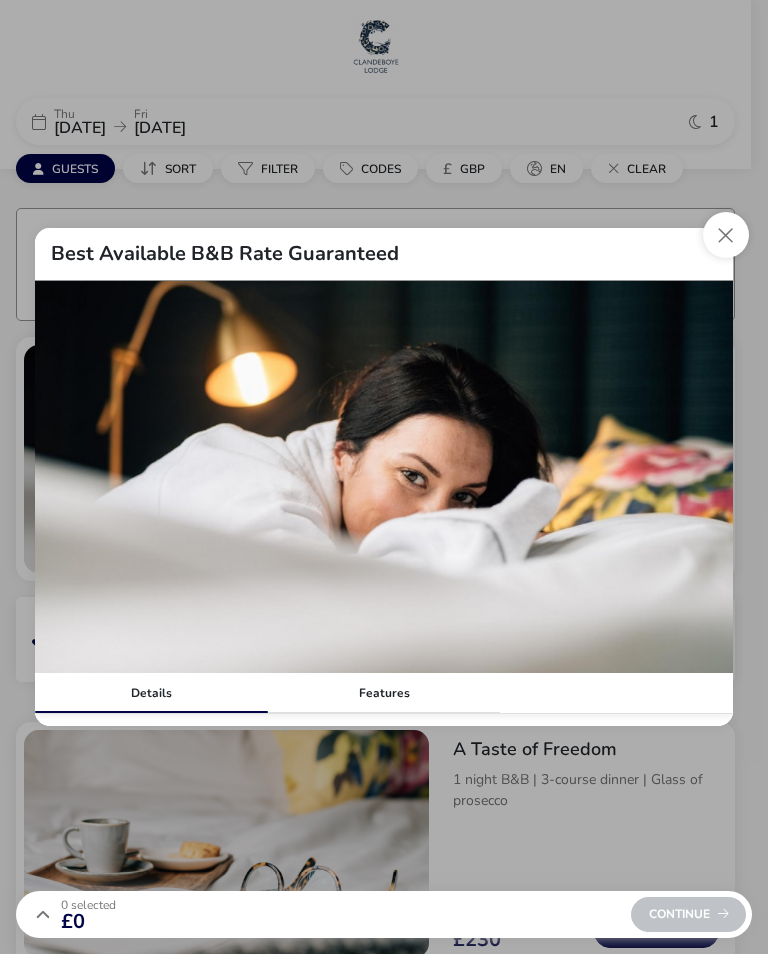 click at bounding box center [726, 235] 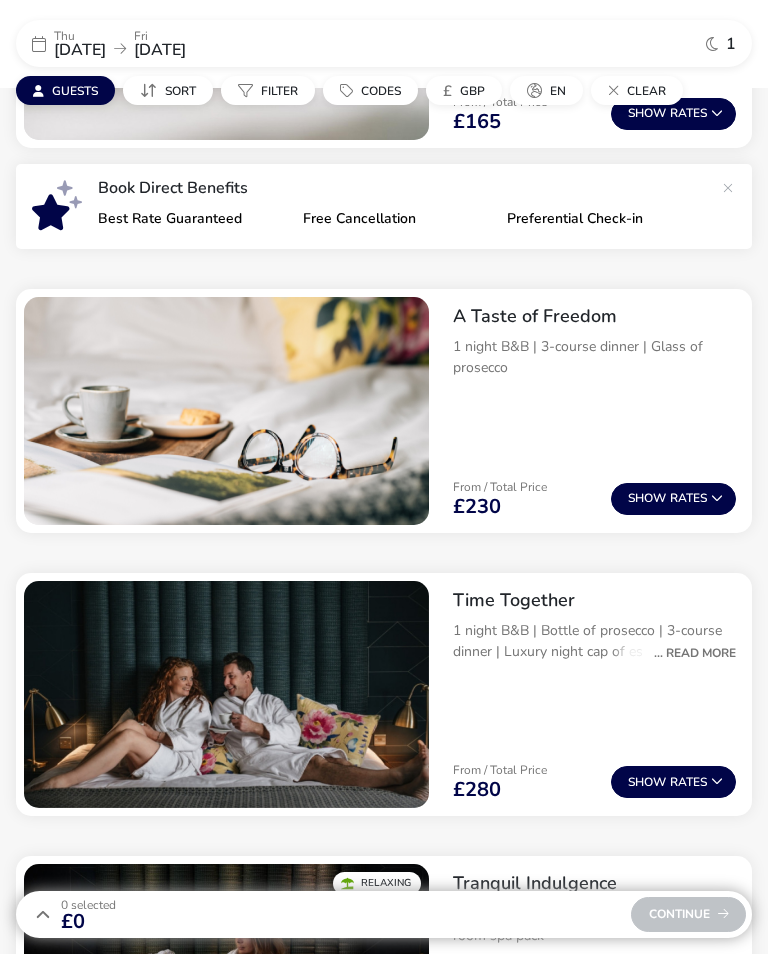 scroll, scrollTop: 320, scrollLeft: 0, axis: vertical 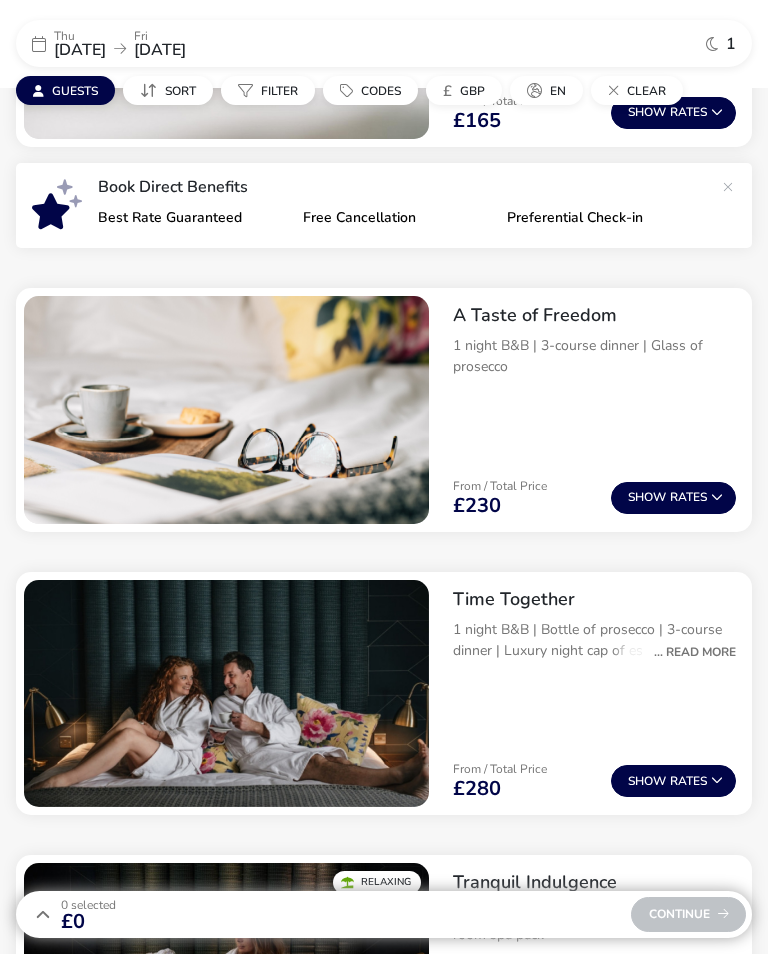 click on "... Read More" at bounding box center (690, 652) 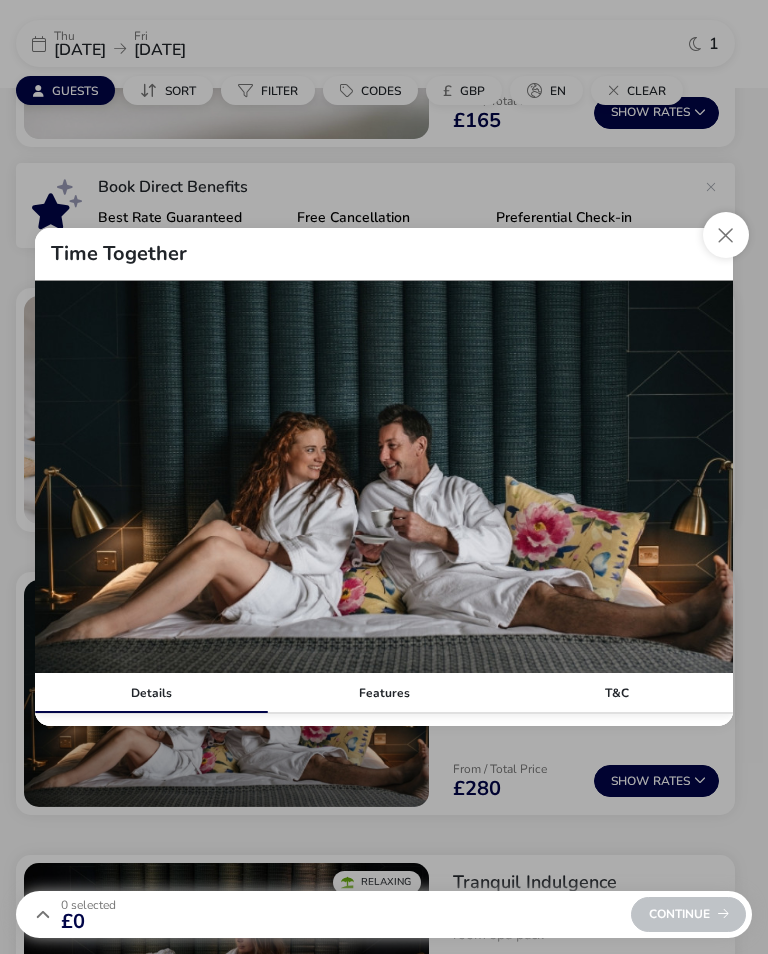 click on "Features" at bounding box center [384, 693] 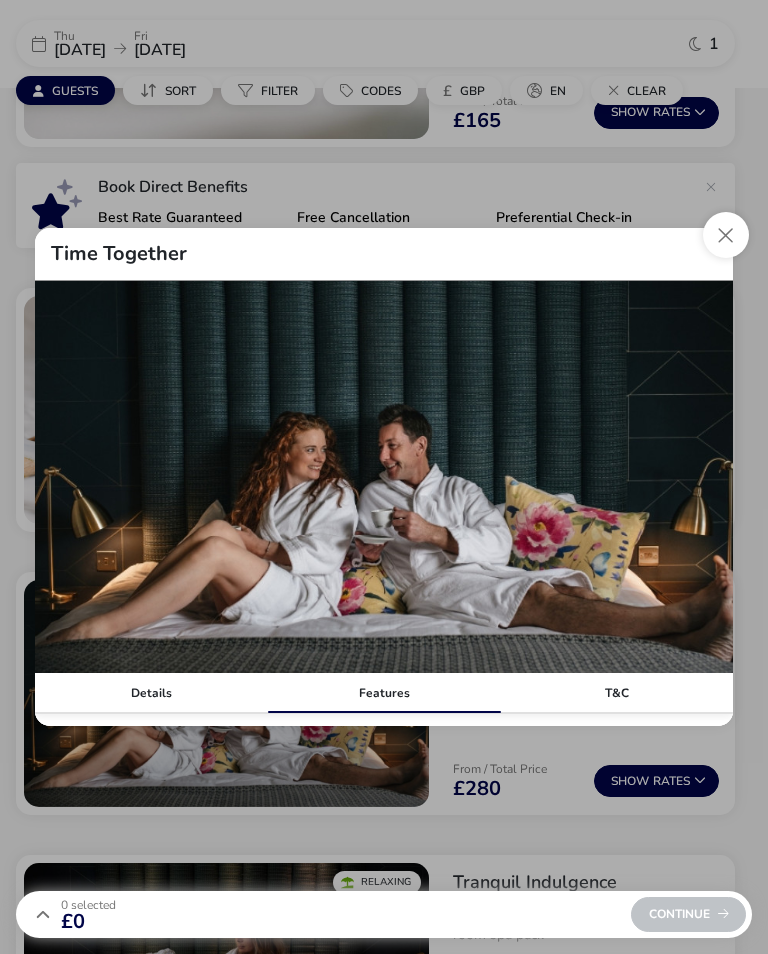 click at bounding box center [726, 235] 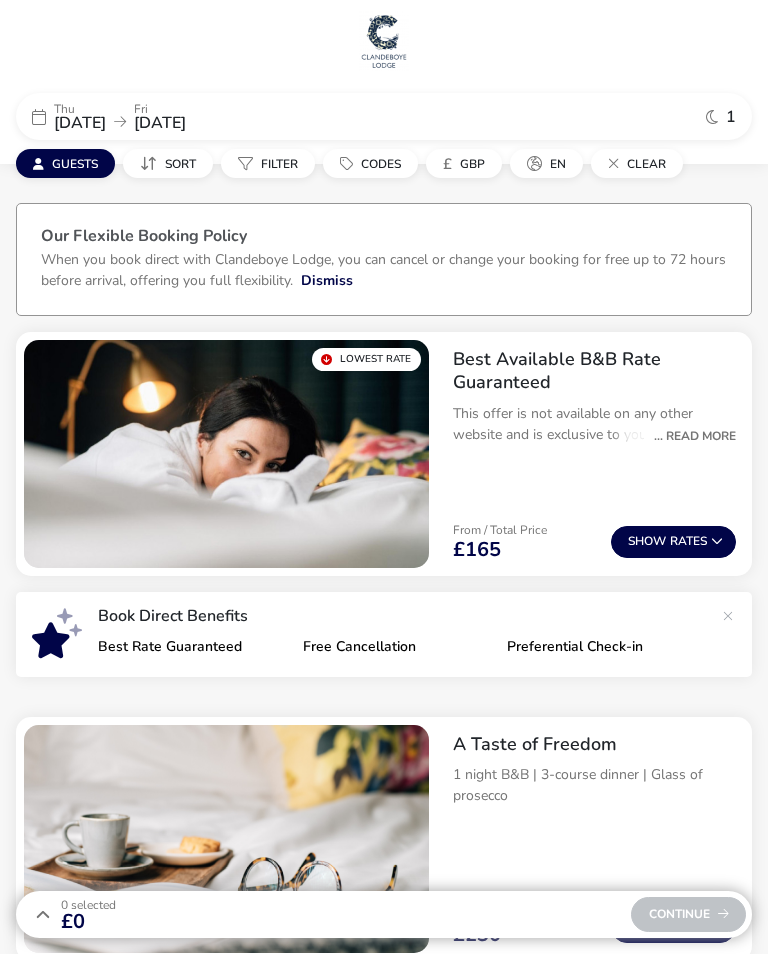 scroll, scrollTop: 0, scrollLeft: 0, axis: both 